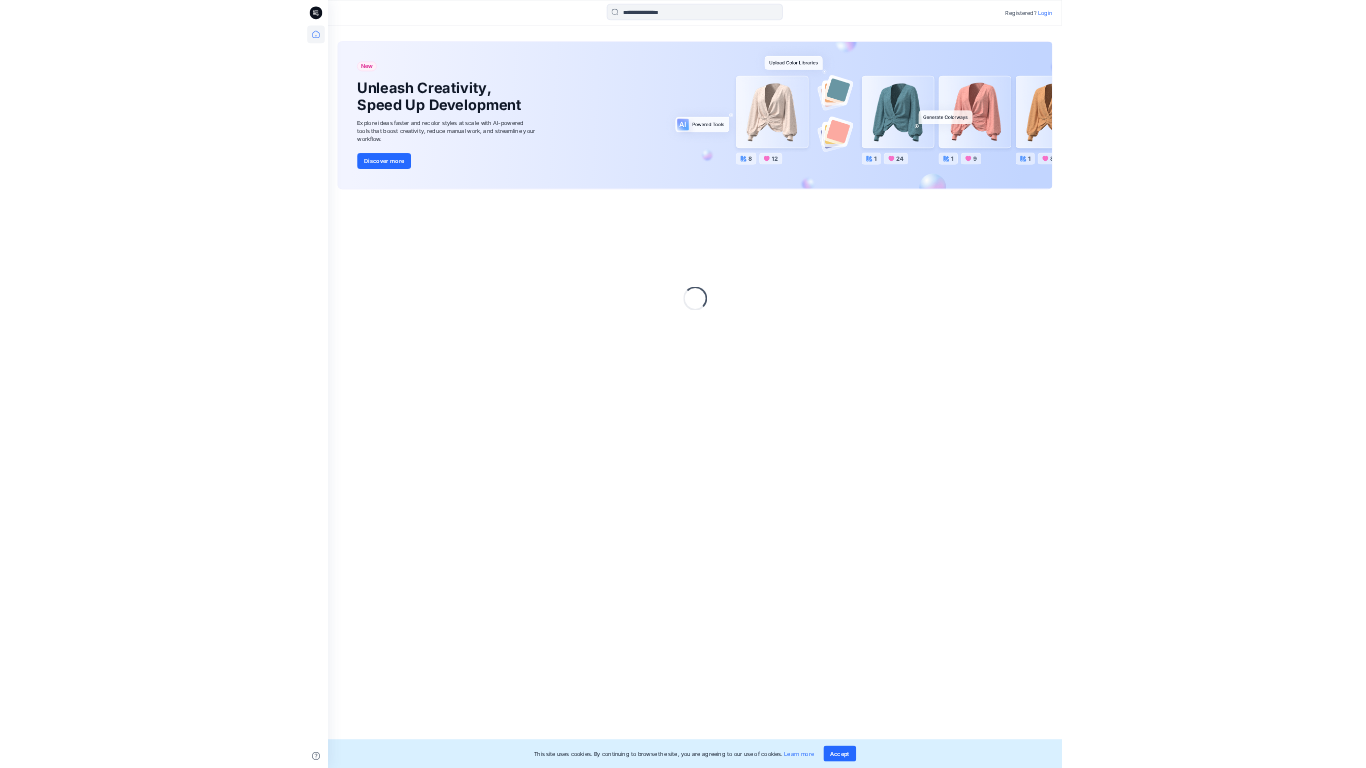scroll, scrollTop: 0, scrollLeft: 0, axis: both 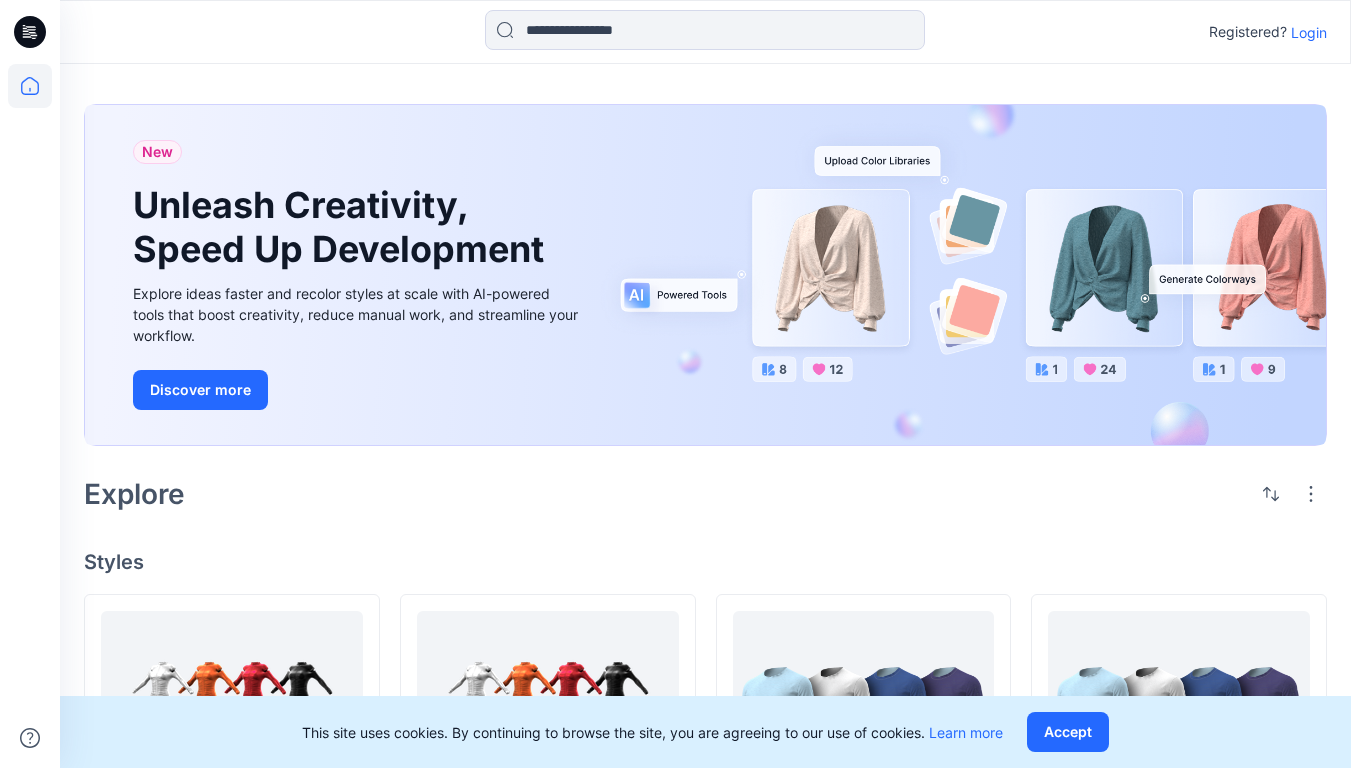 click on "Login" at bounding box center [1309, 32] 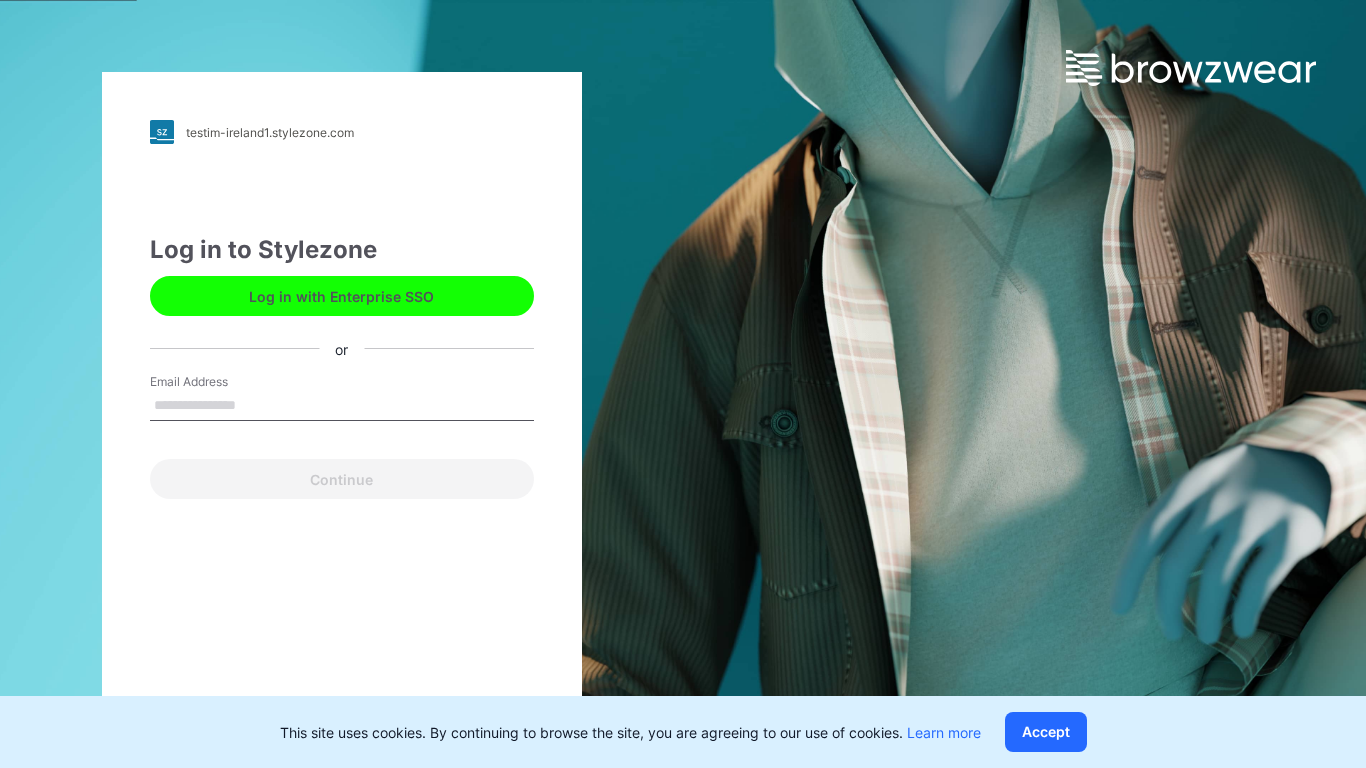 click on "Email Address" at bounding box center (342, 406) 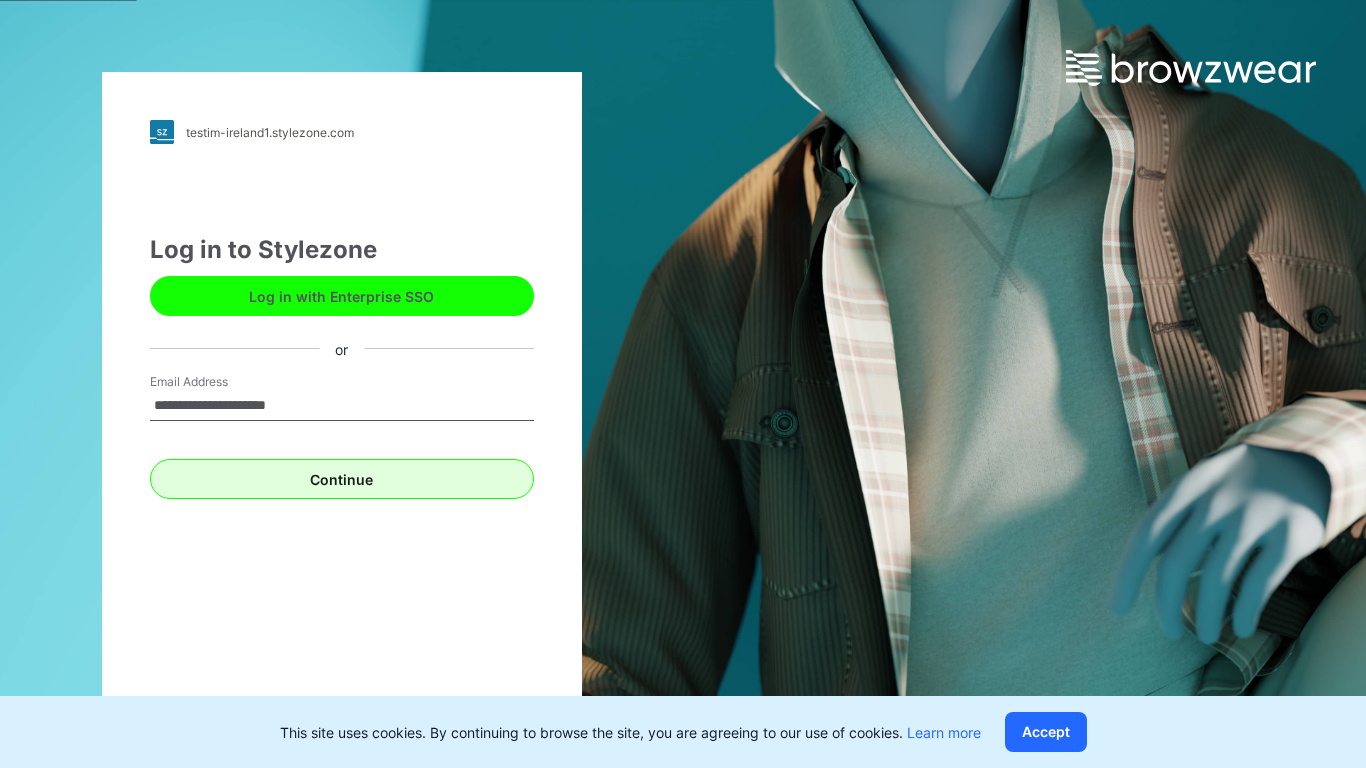 type on "**********" 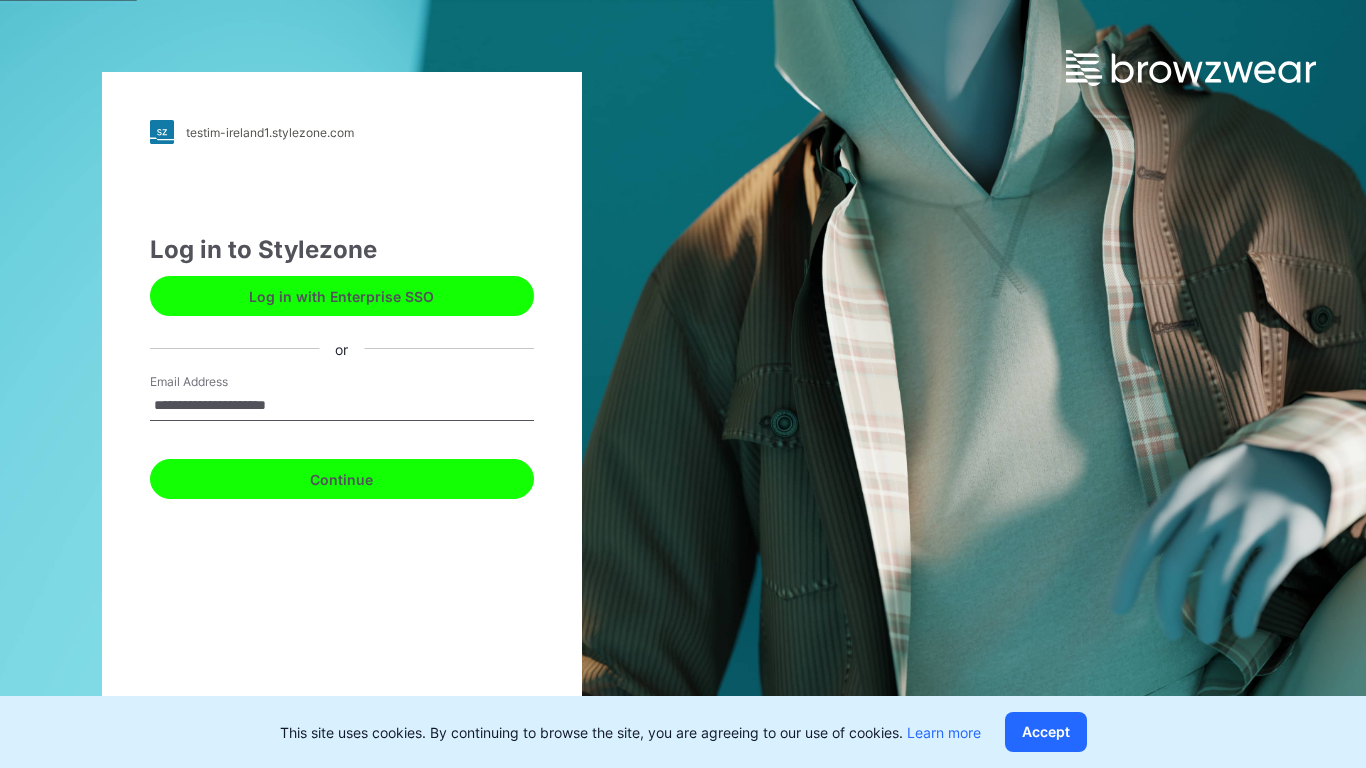 click on "Continue" at bounding box center (342, 479) 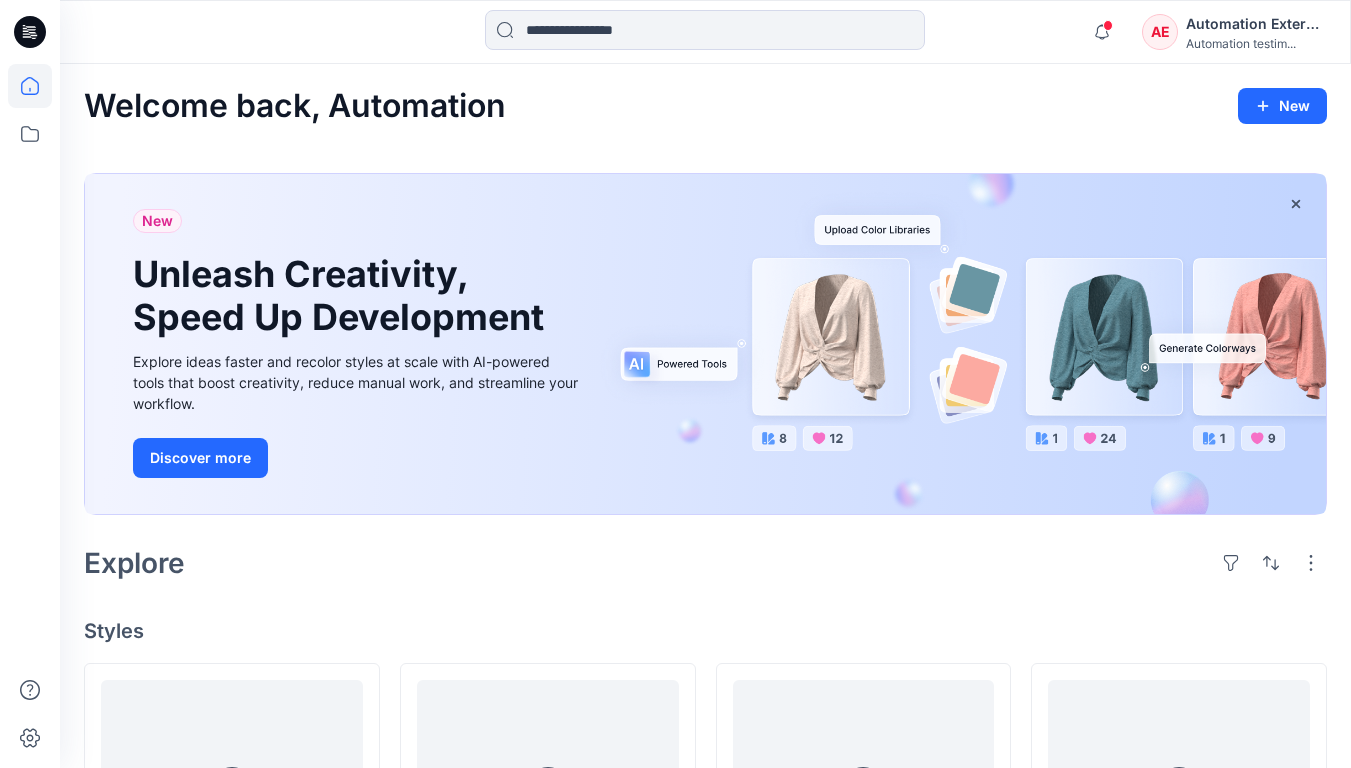 scroll, scrollTop: 0, scrollLeft: 0, axis: both 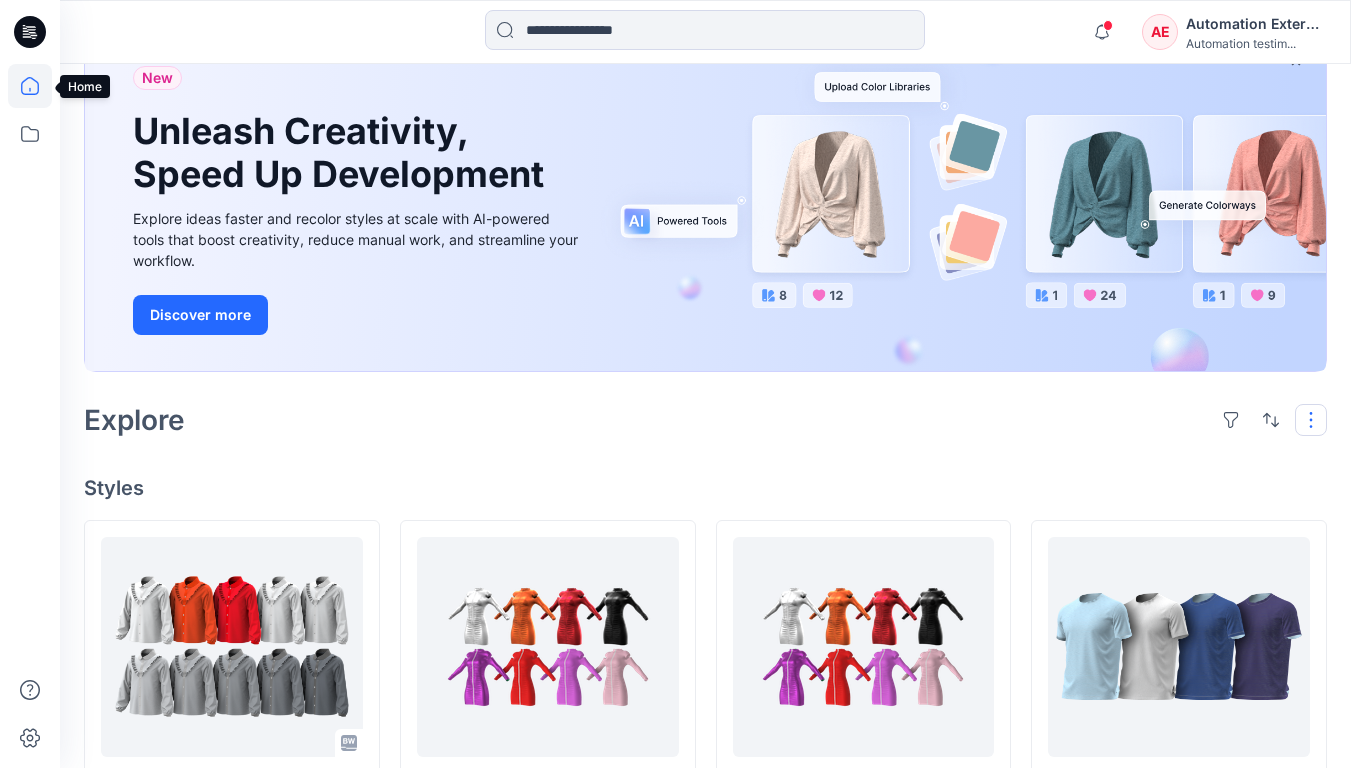 click at bounding box center (1311, 420) 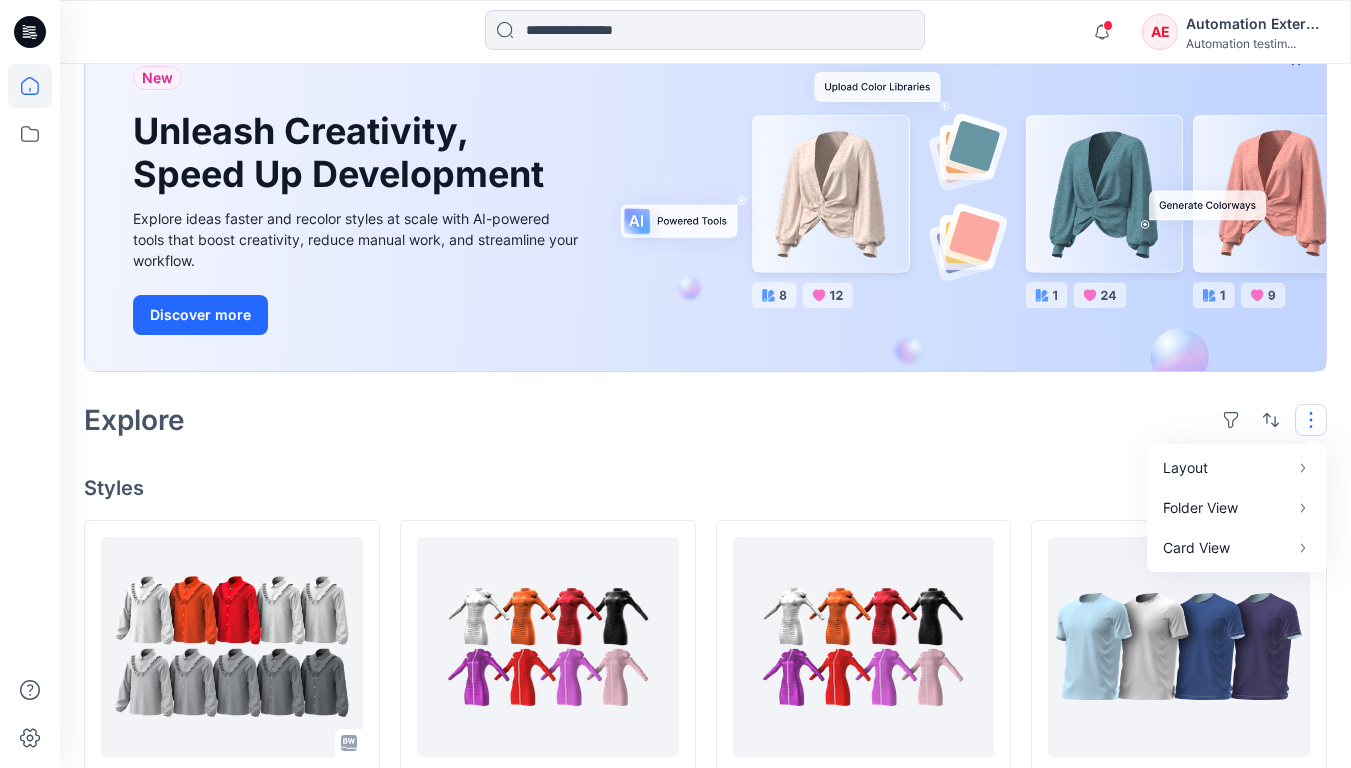 click at bounding box center [1311, 420] 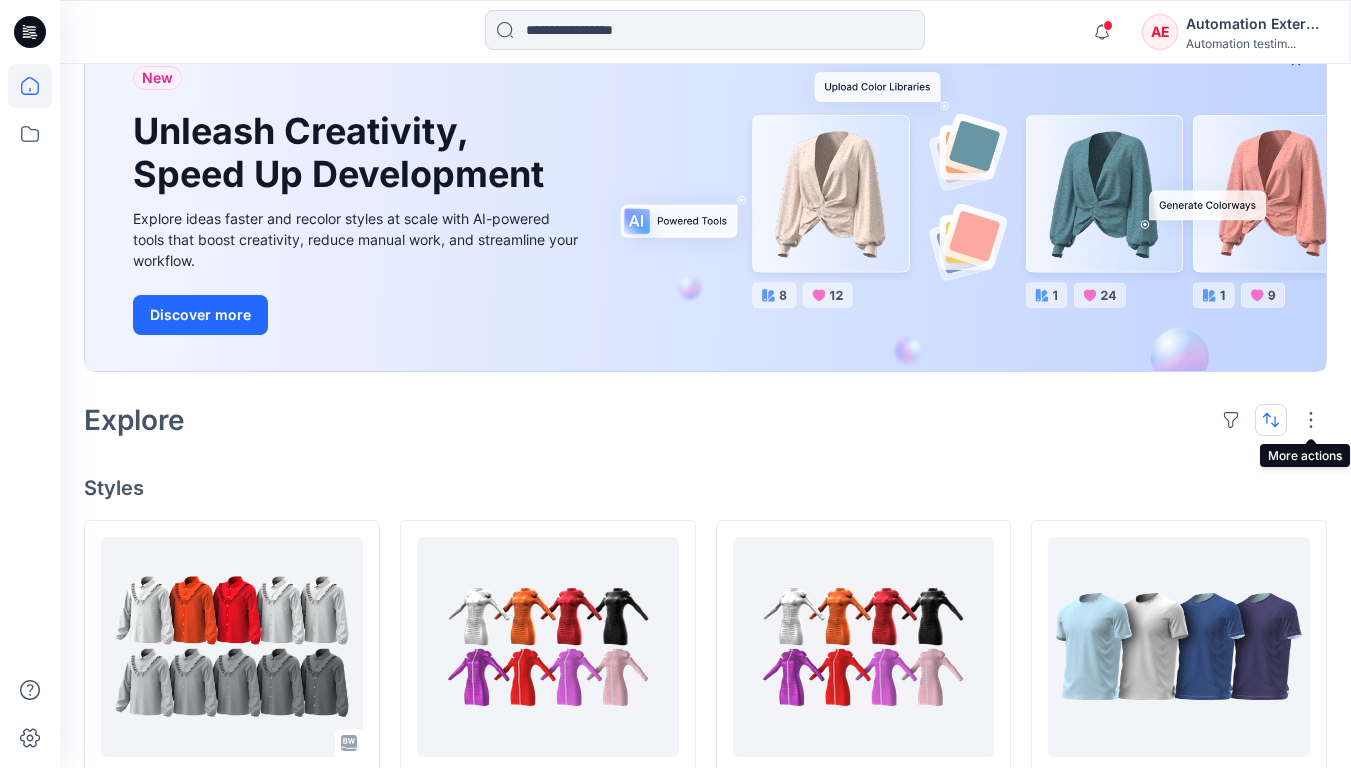 click at bounding box center [1271, 420] 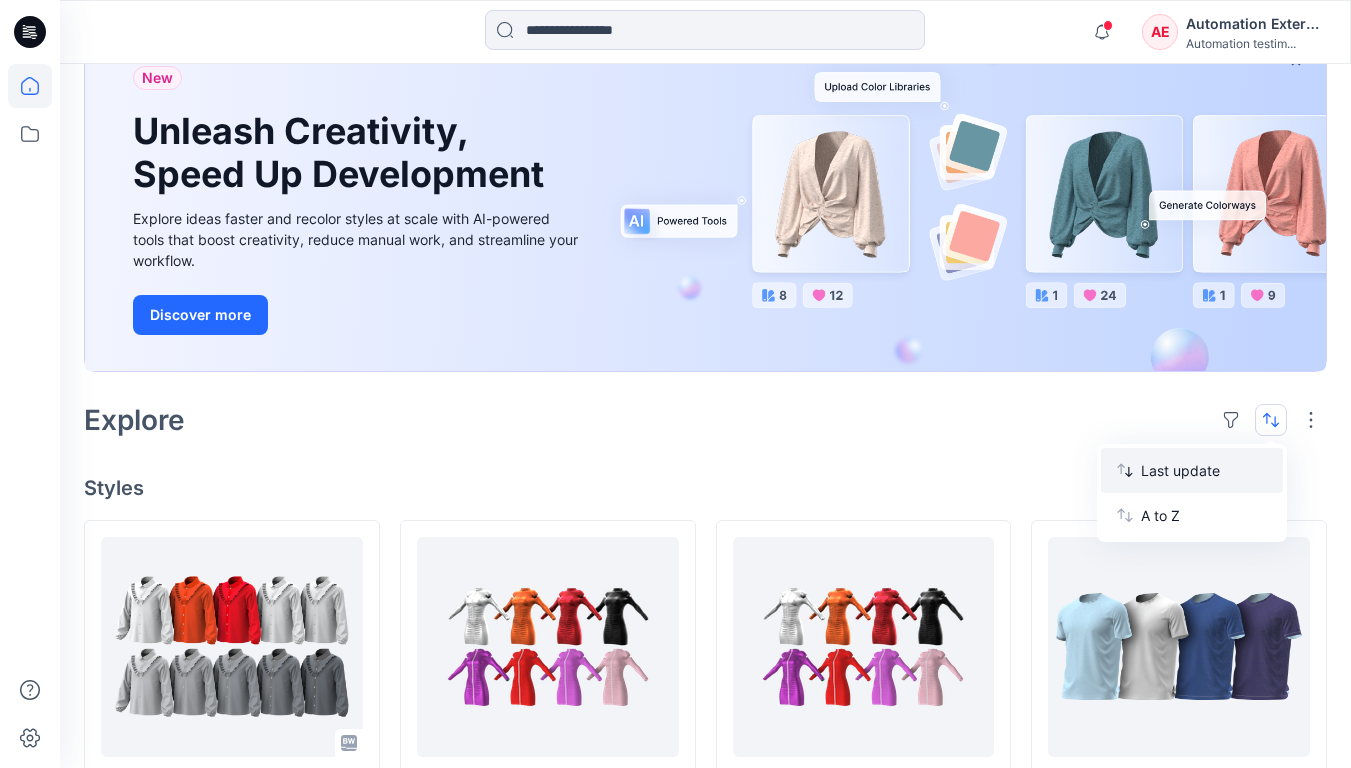 click on "Last update" at bounding box center (1204, 470) 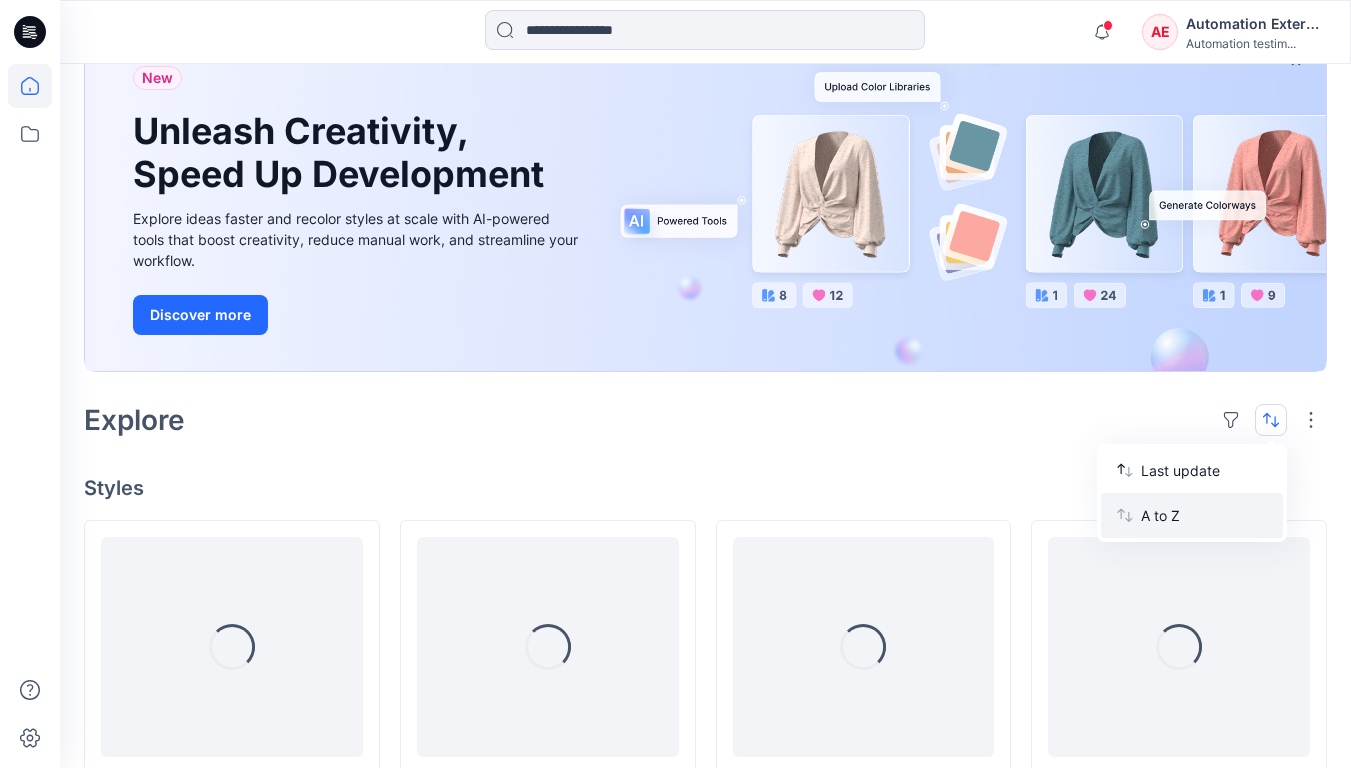 click on "A to Z" at bounding box center (1204, 515) 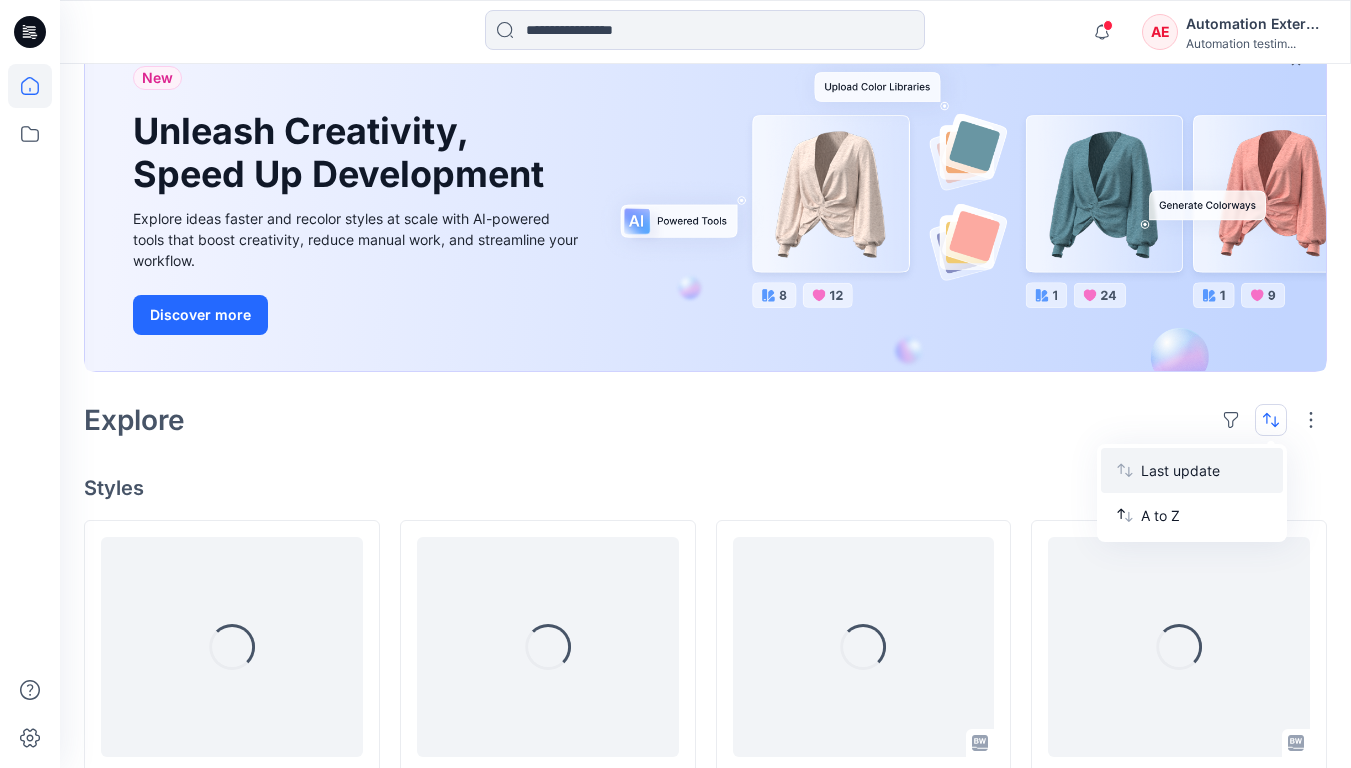 click on "Last update" at bounding box center (1204, 470) 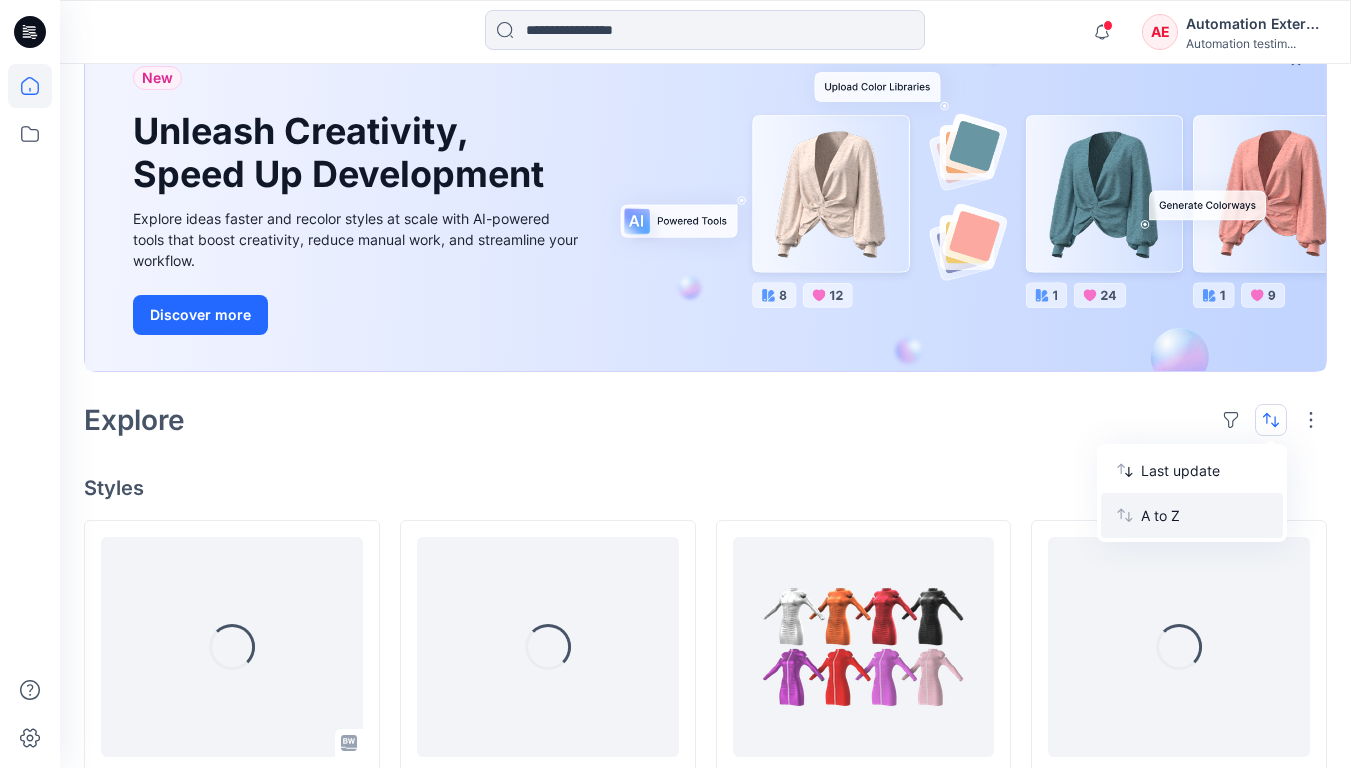 click on "A to Z" at bounding box center (1204, 515) 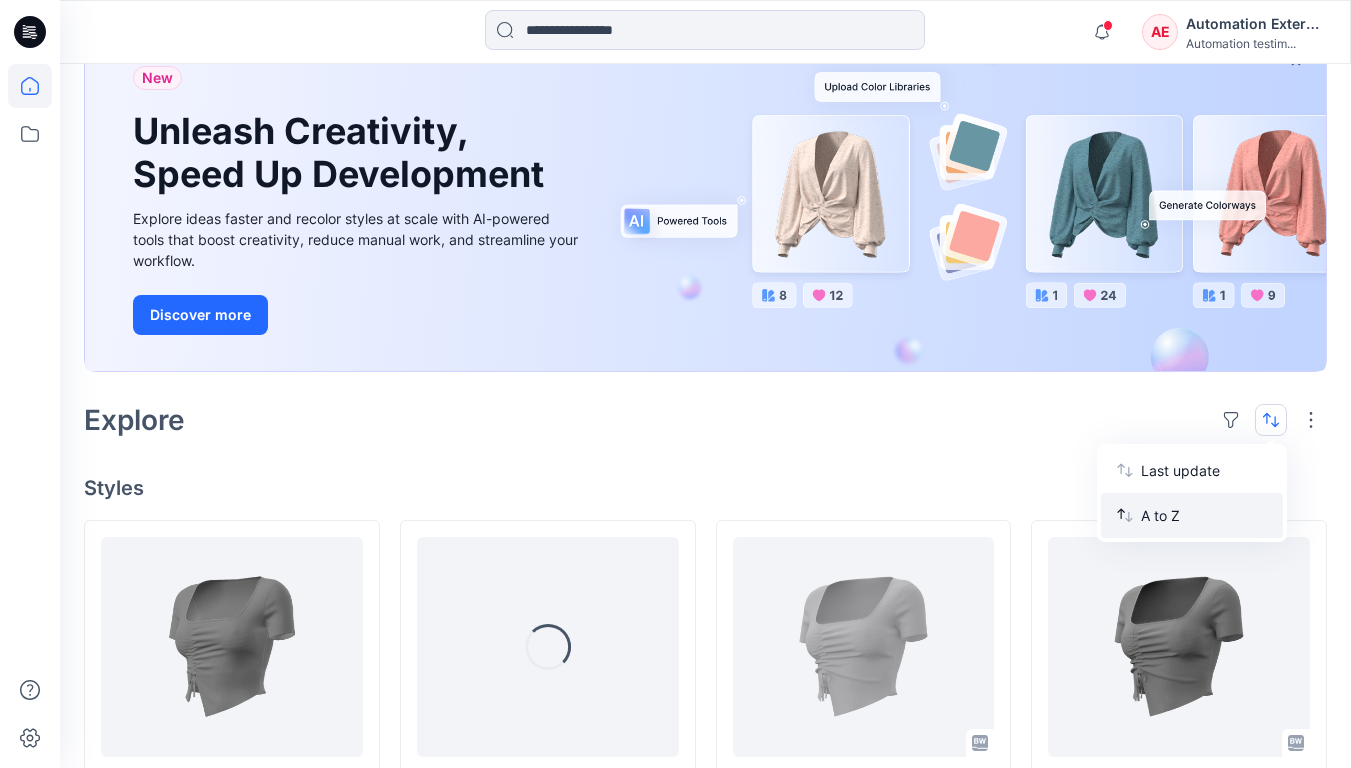 click on "A to Z" at bounding box center (1204, 515) 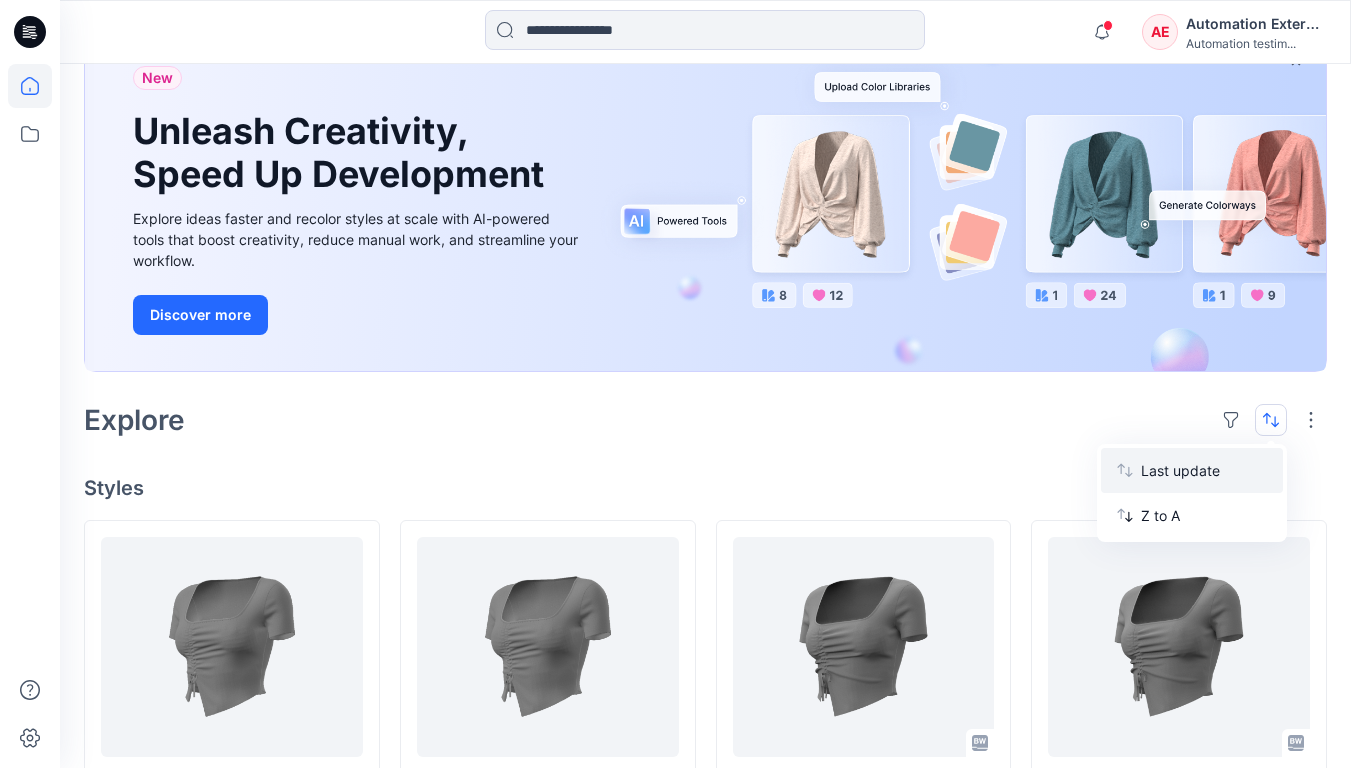 click on "Last update" at bounding box center (1204, 470) 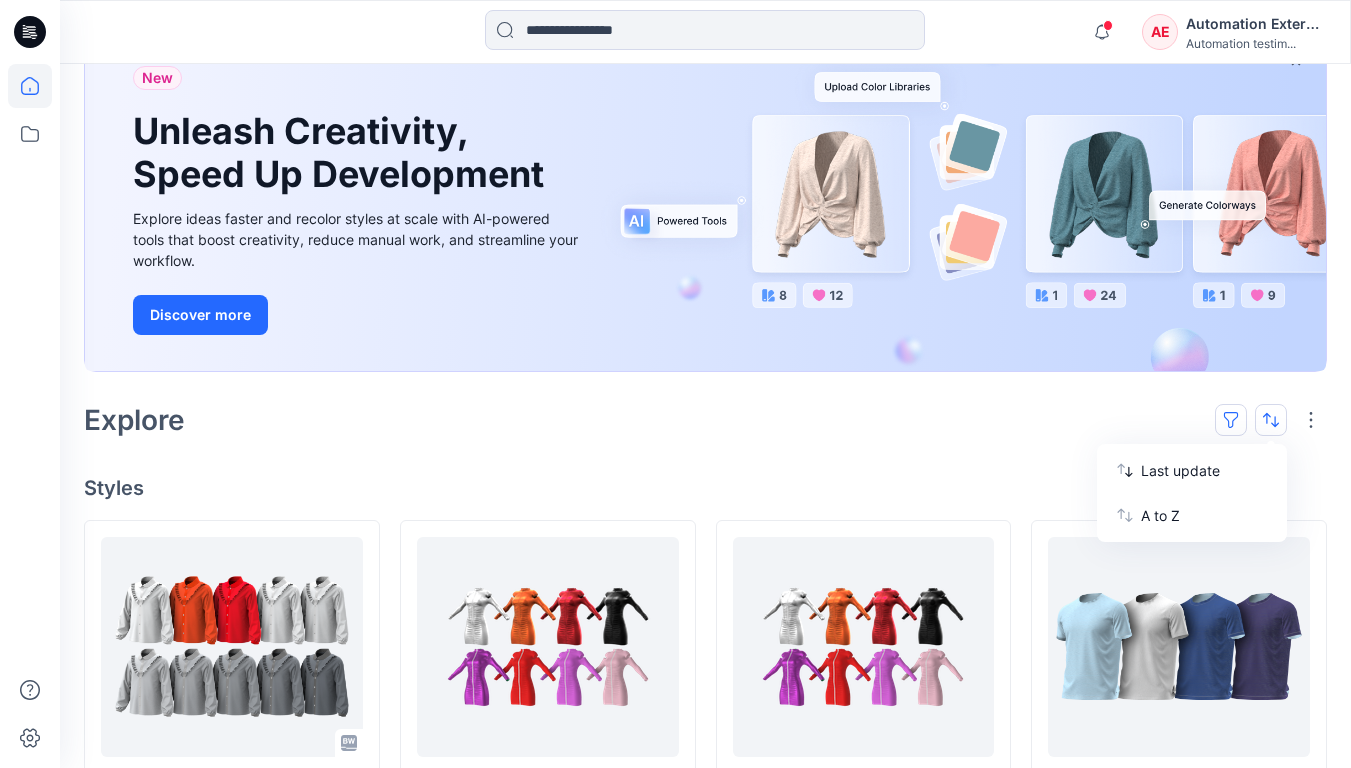 click at bounding box center [1231, 420] 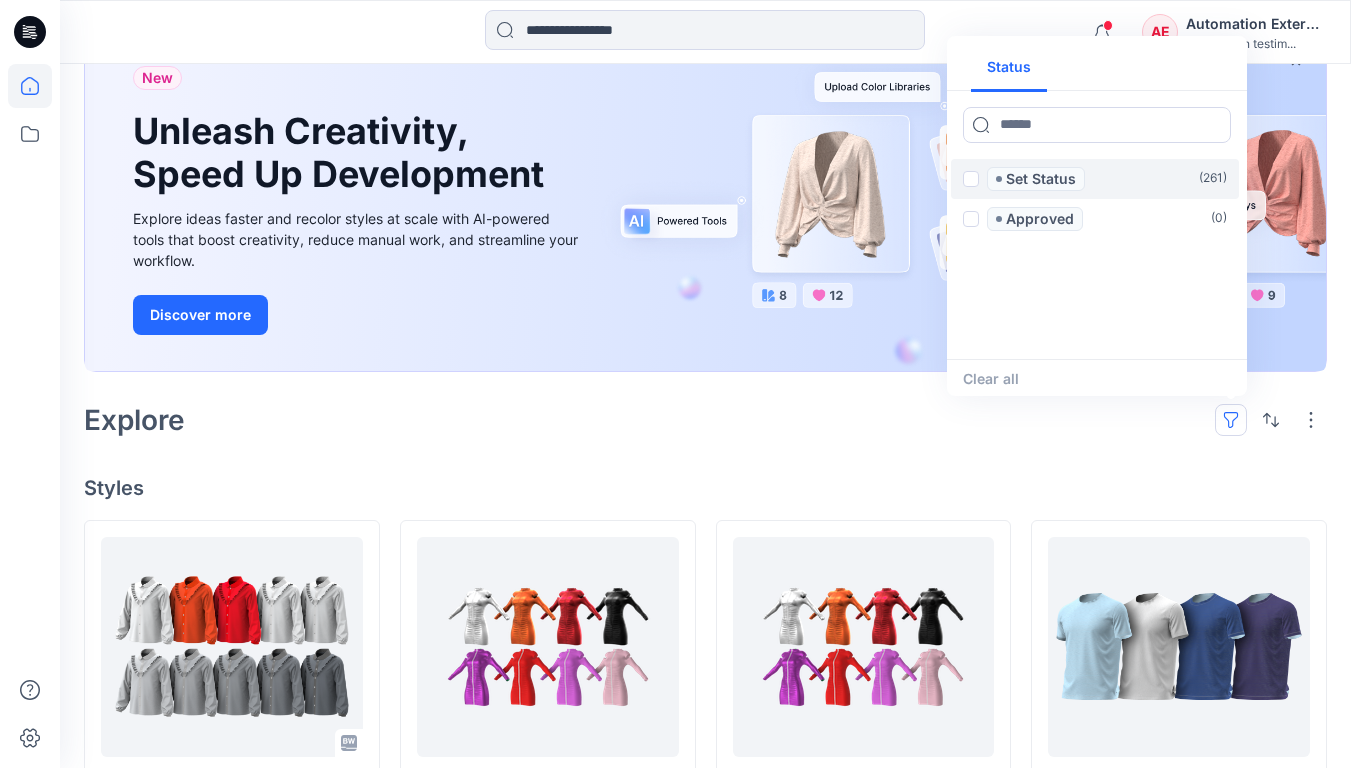 click at bounding box center [971, 179] 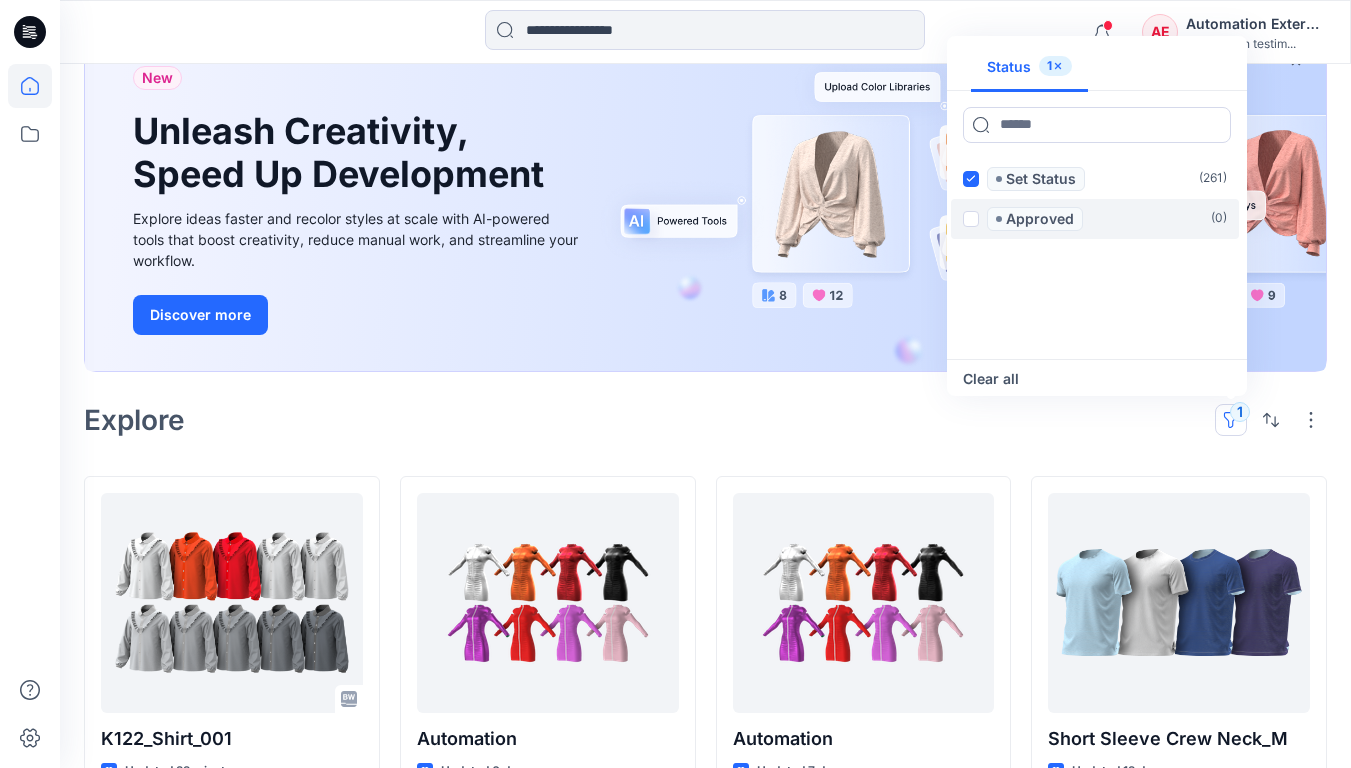 click at bounding box center [971, 219] 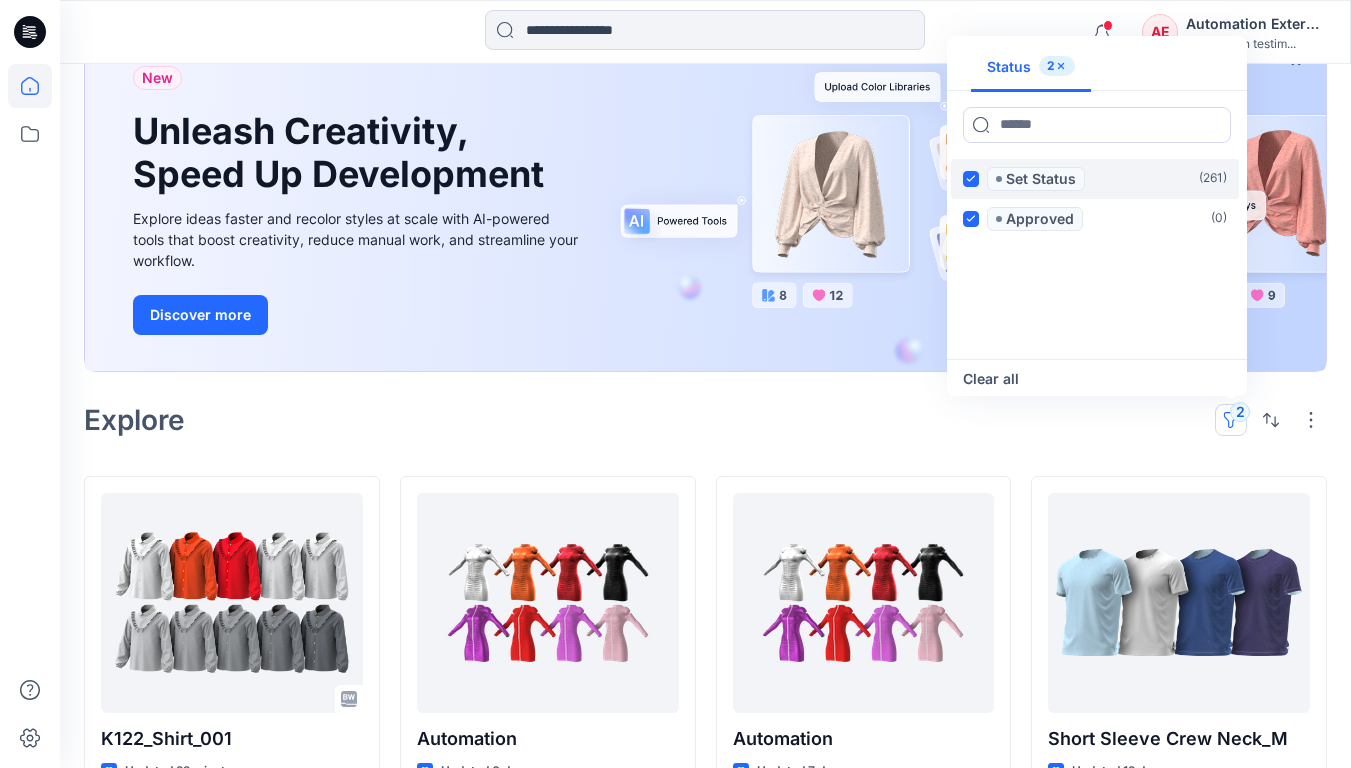click 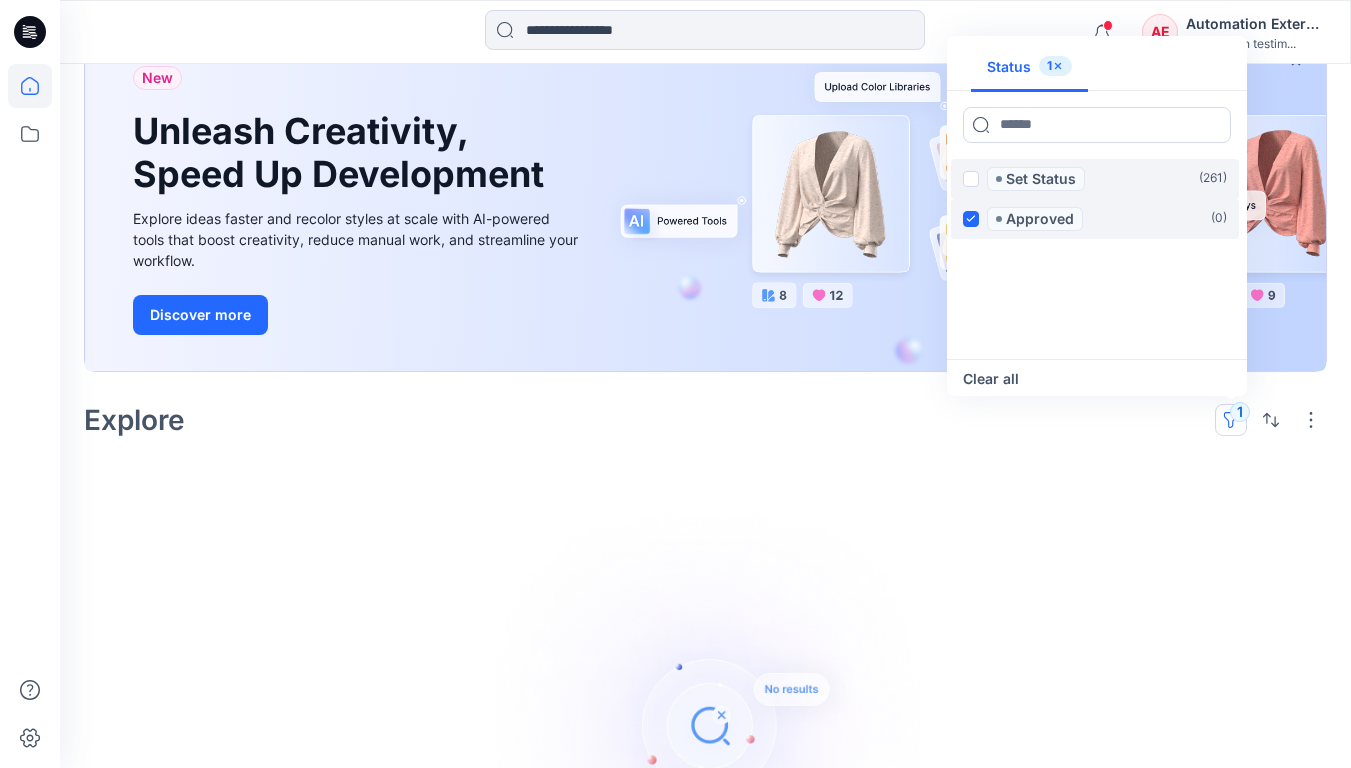click 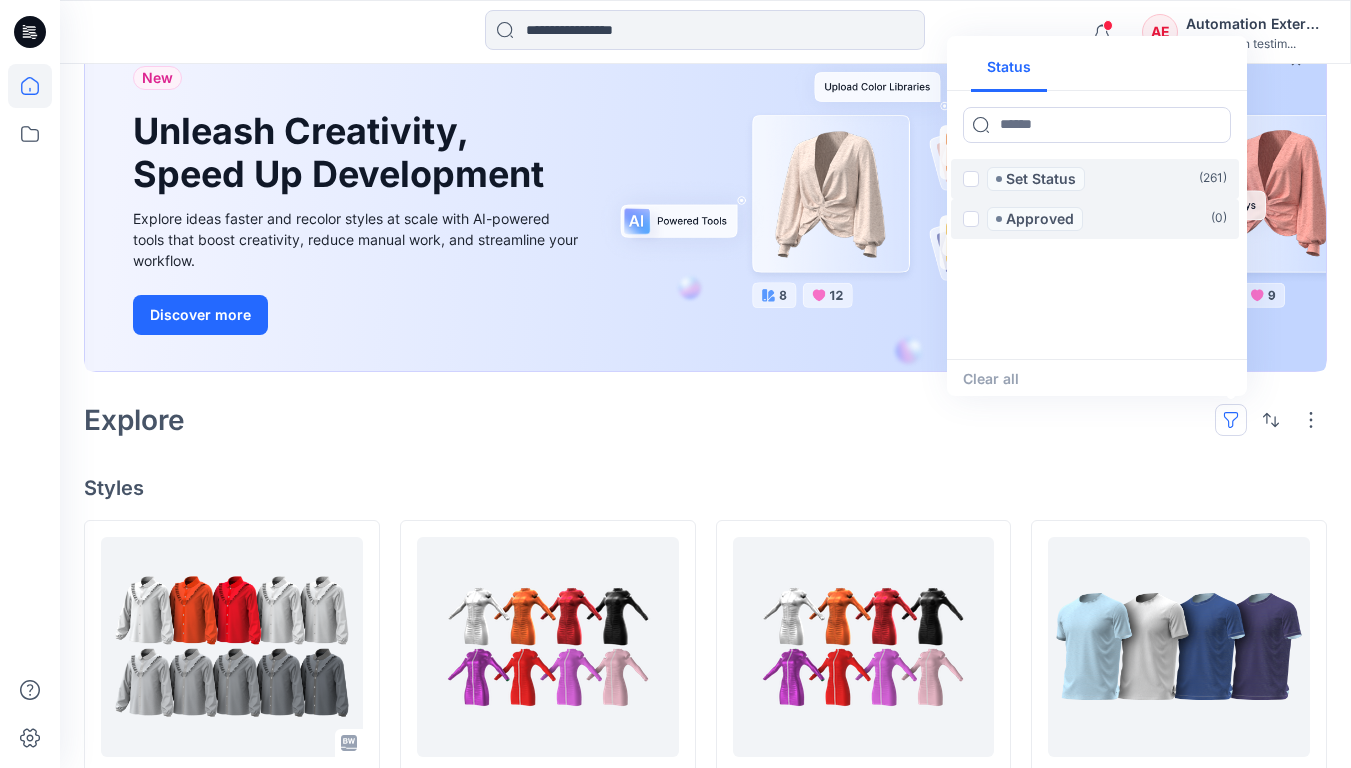 click on "Status" at bounding box center [1097, 67] 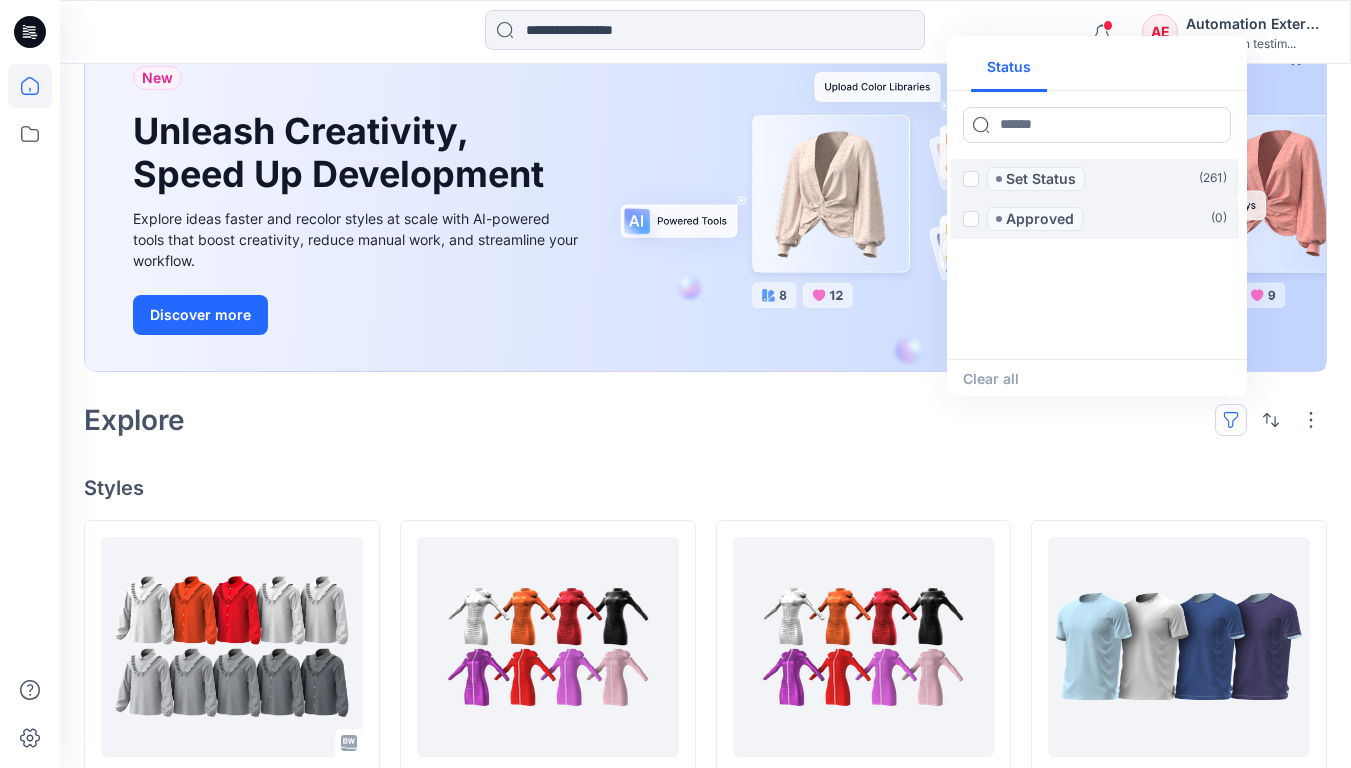 click on "Status" at bounding box center [1009, 68] 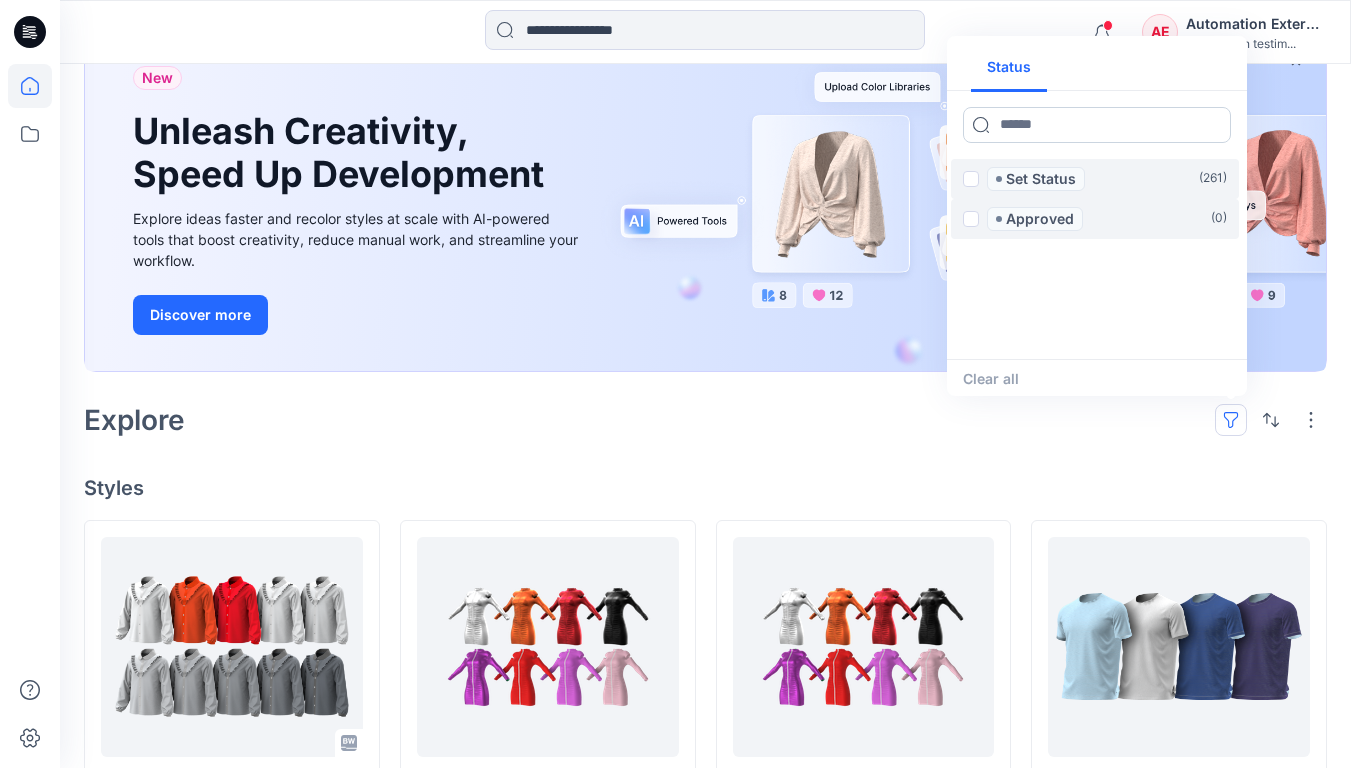 click at bounding box center (1097, 125) 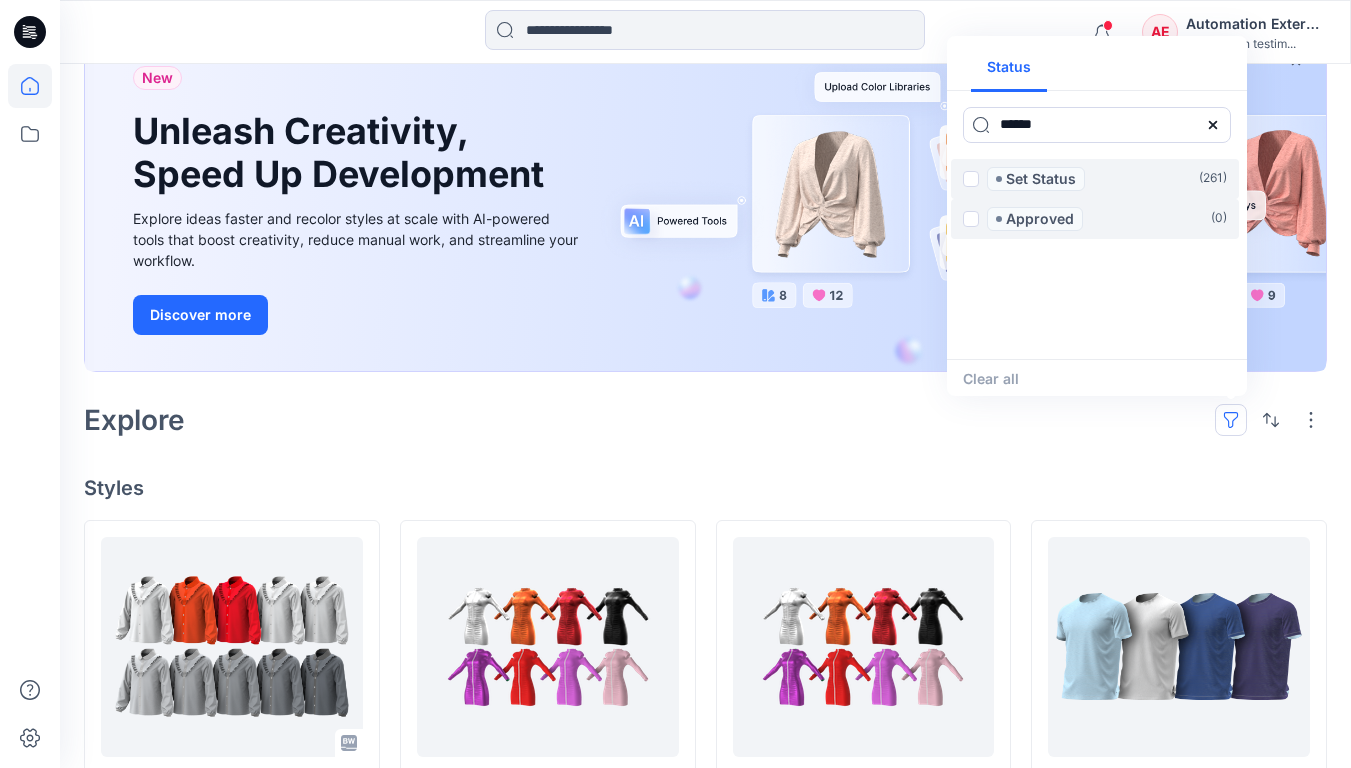 type on "******" 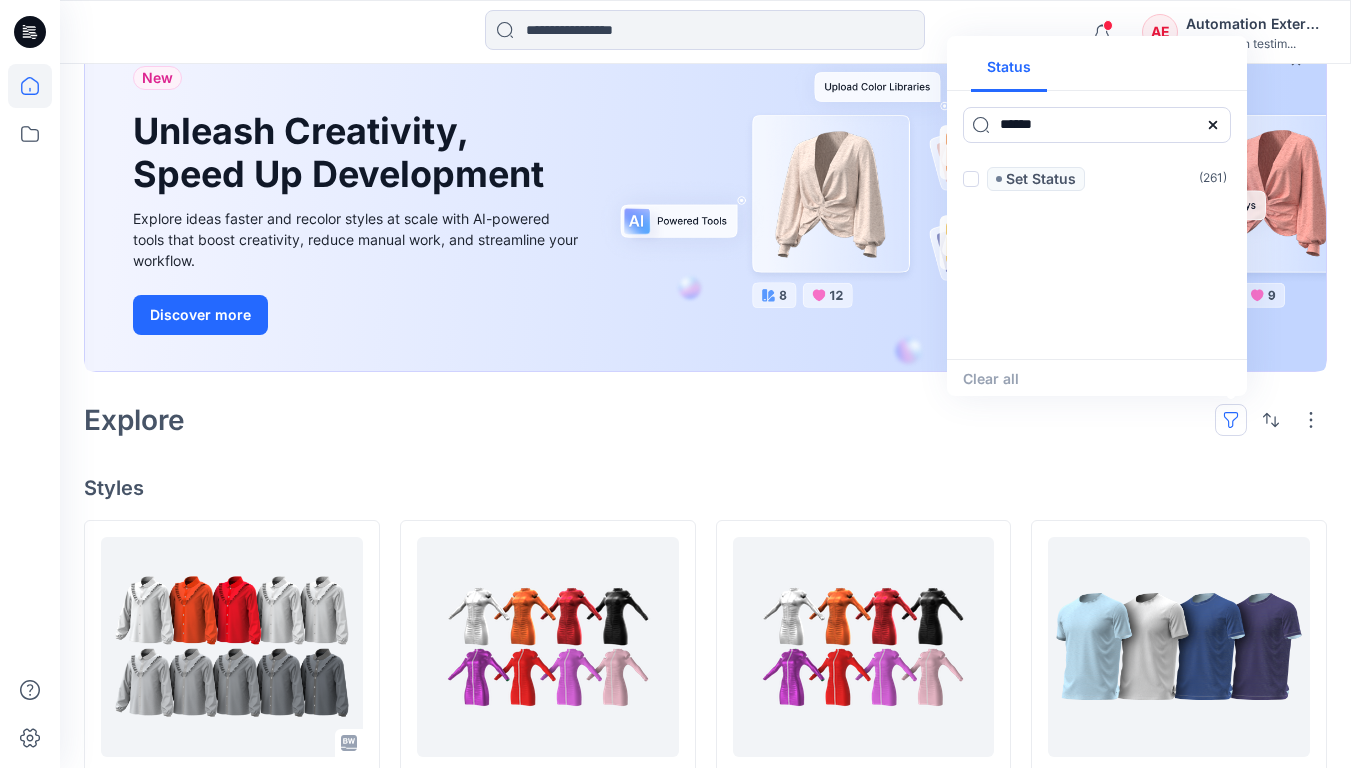 click 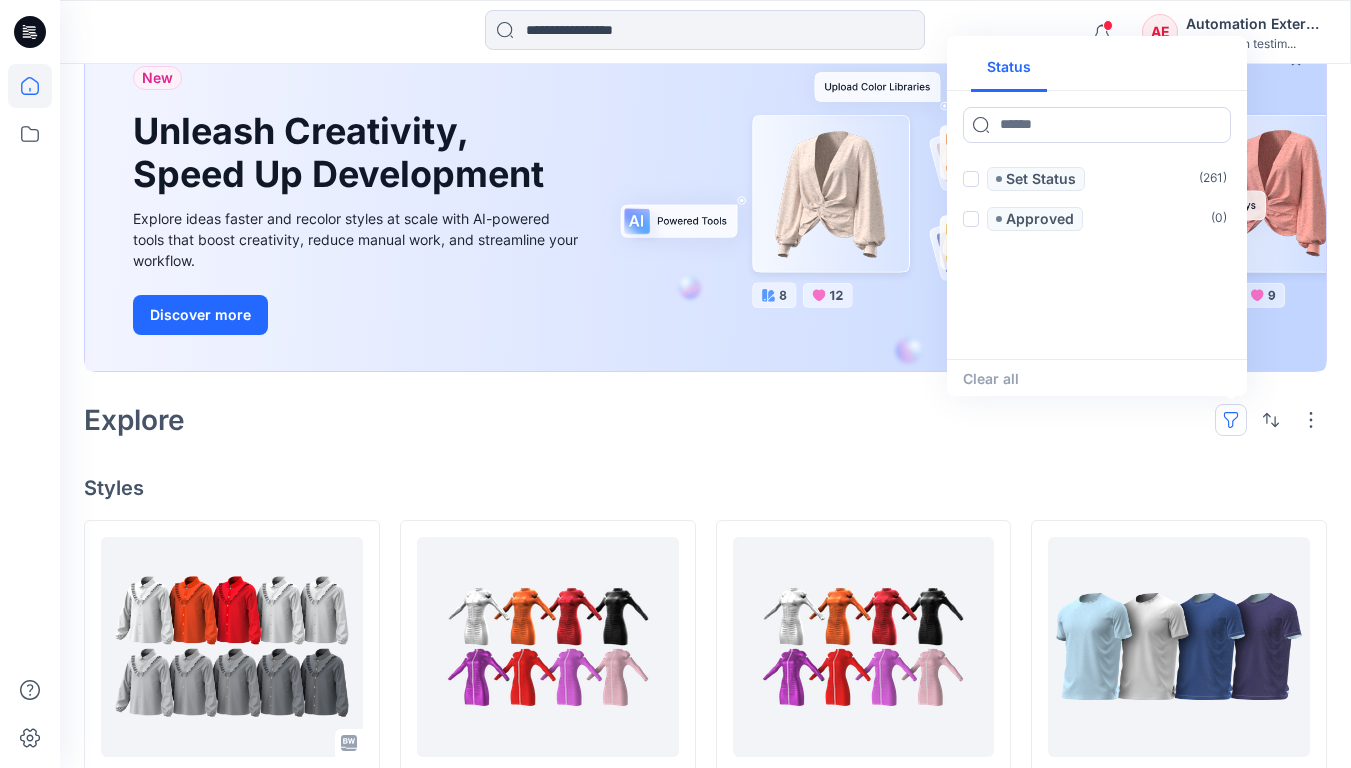 click on "Status" at bounding box center [1009, 68] 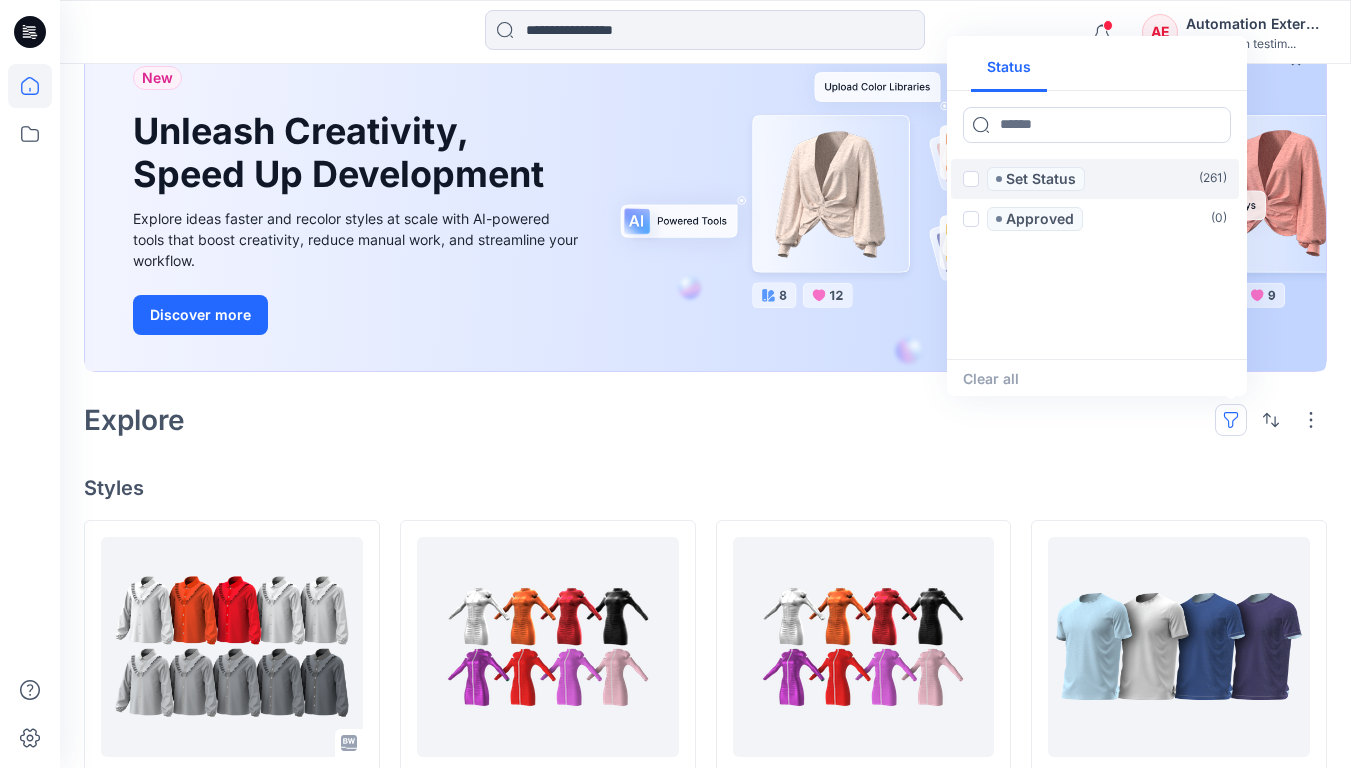 click on "Set Status" at bounding box center (1041, 179) 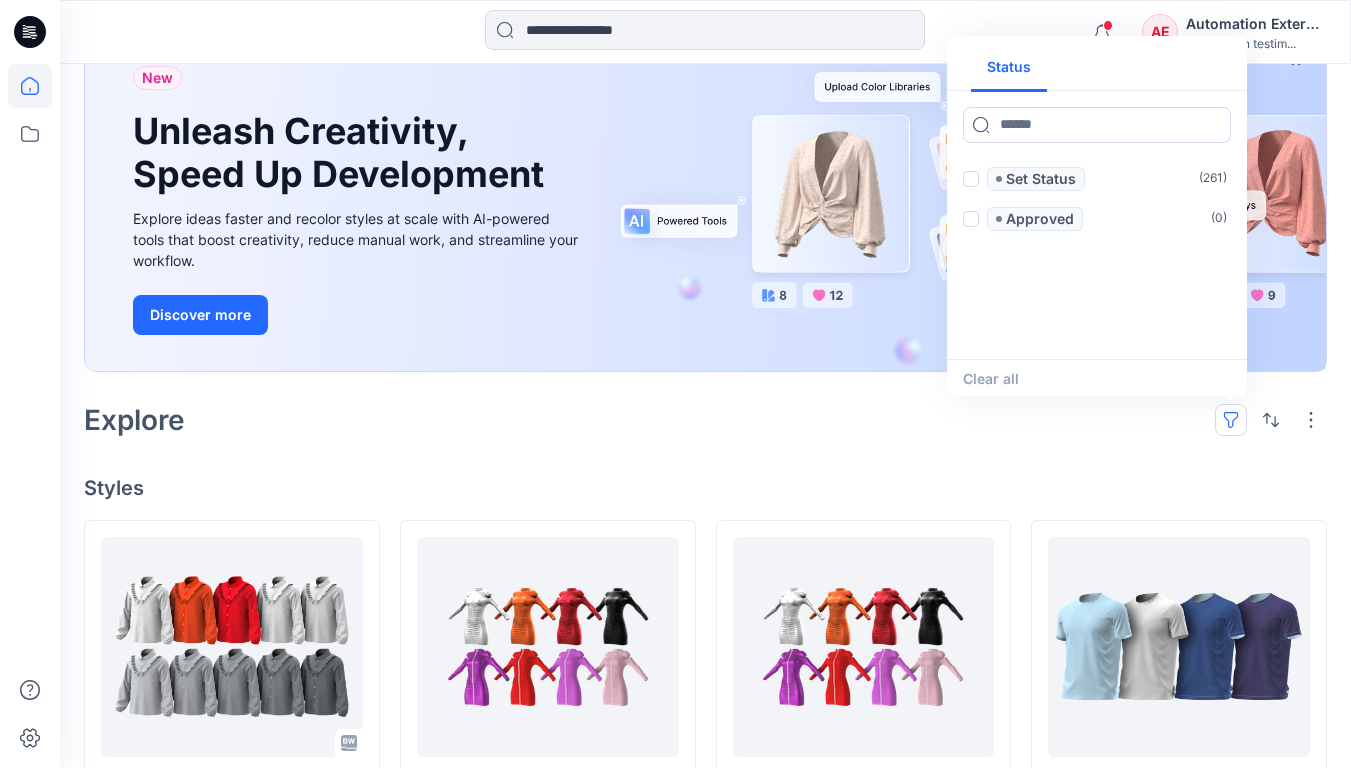 click at bounding box center (971, 179) 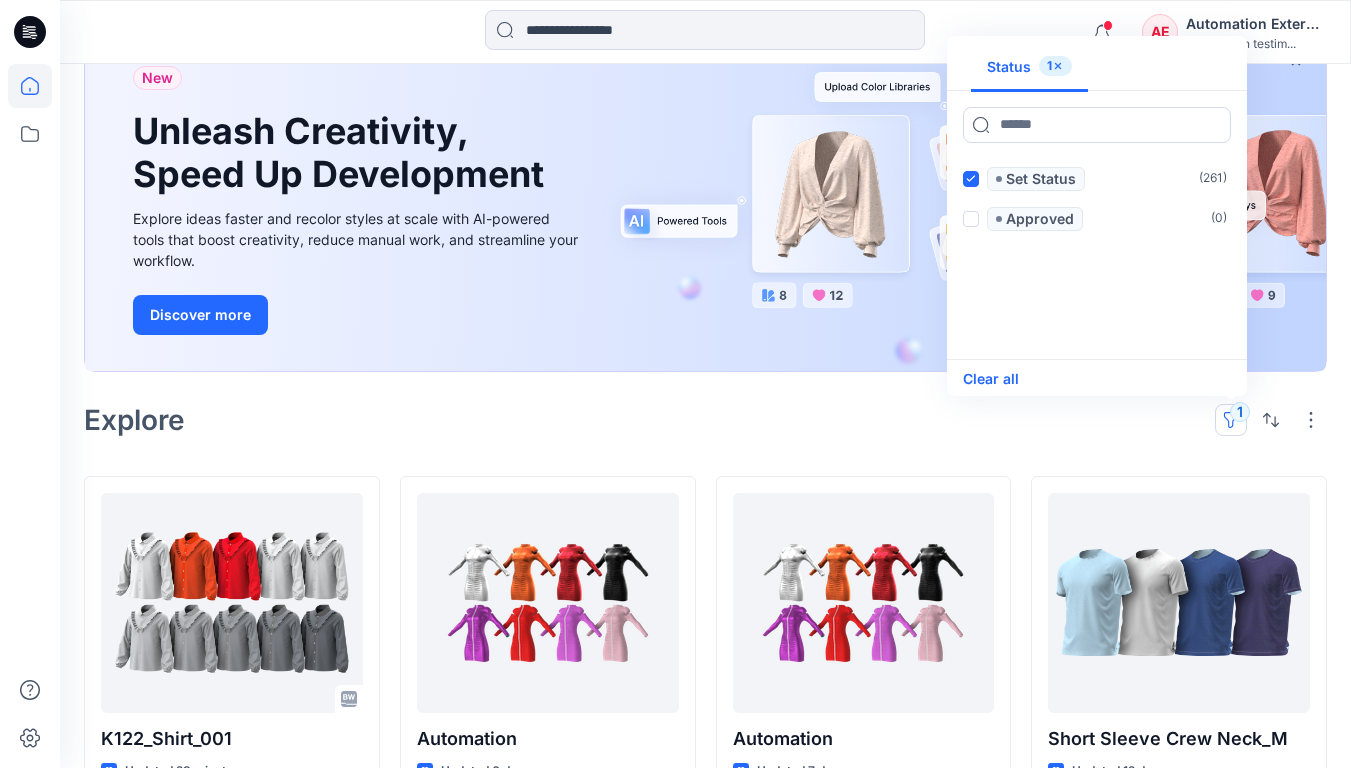 click on "Clear all" at bounding box center (991, 379) 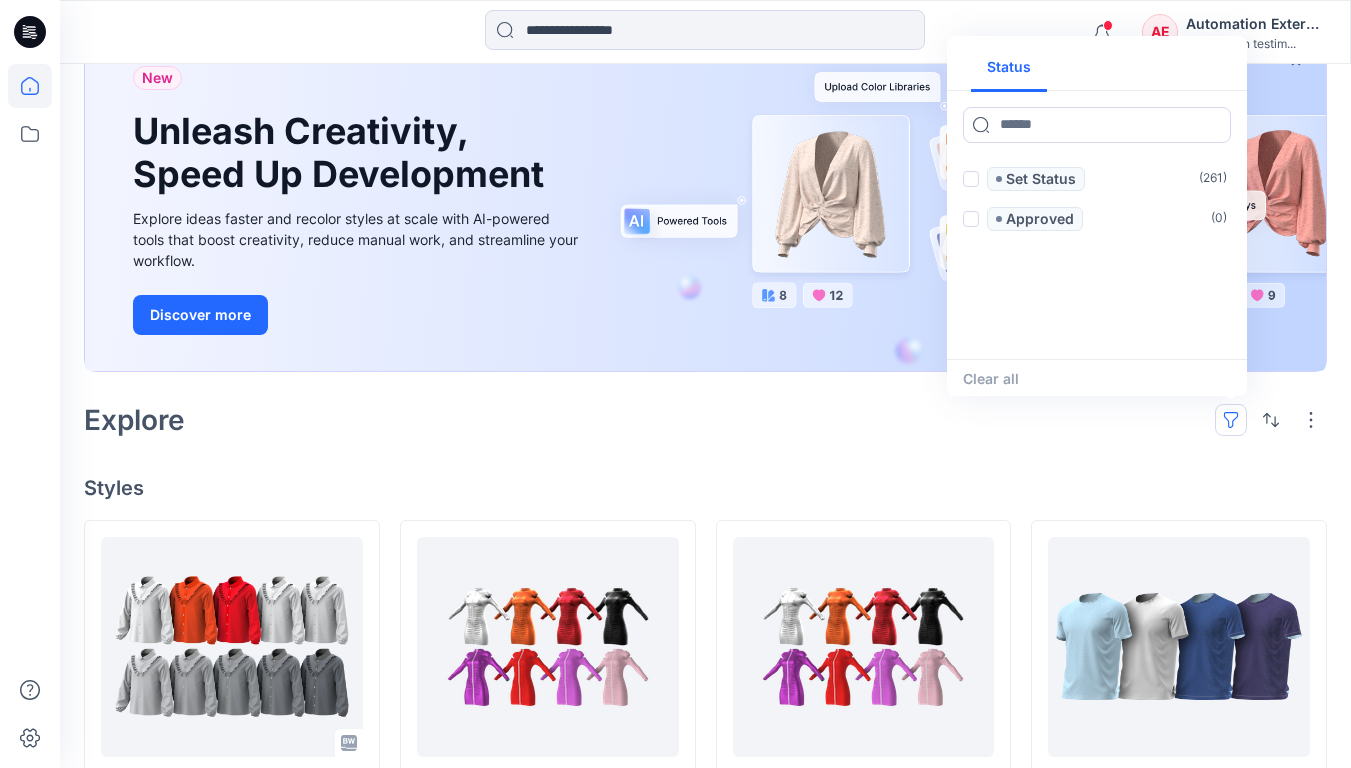 click at bounding box center (1231, 420) 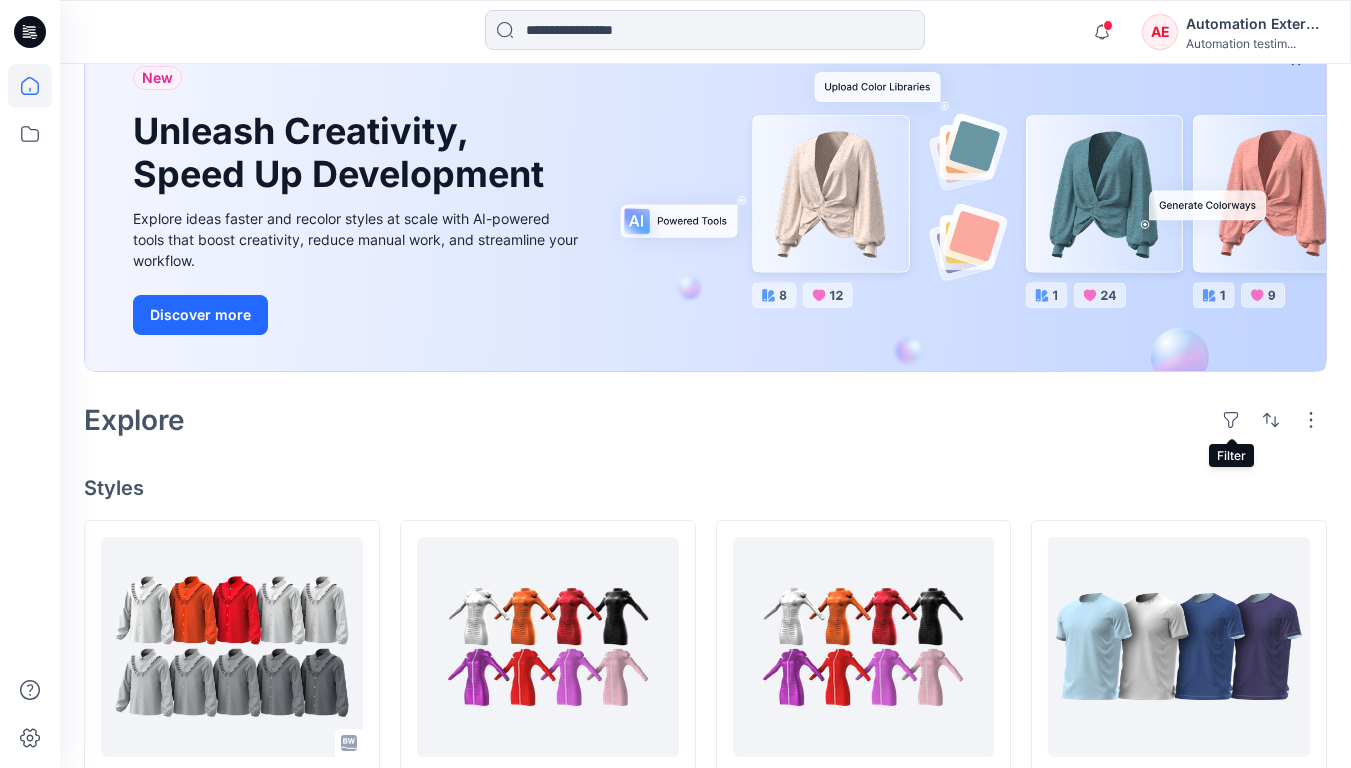 click on "Automation External" at bounding box center (1256, 24) 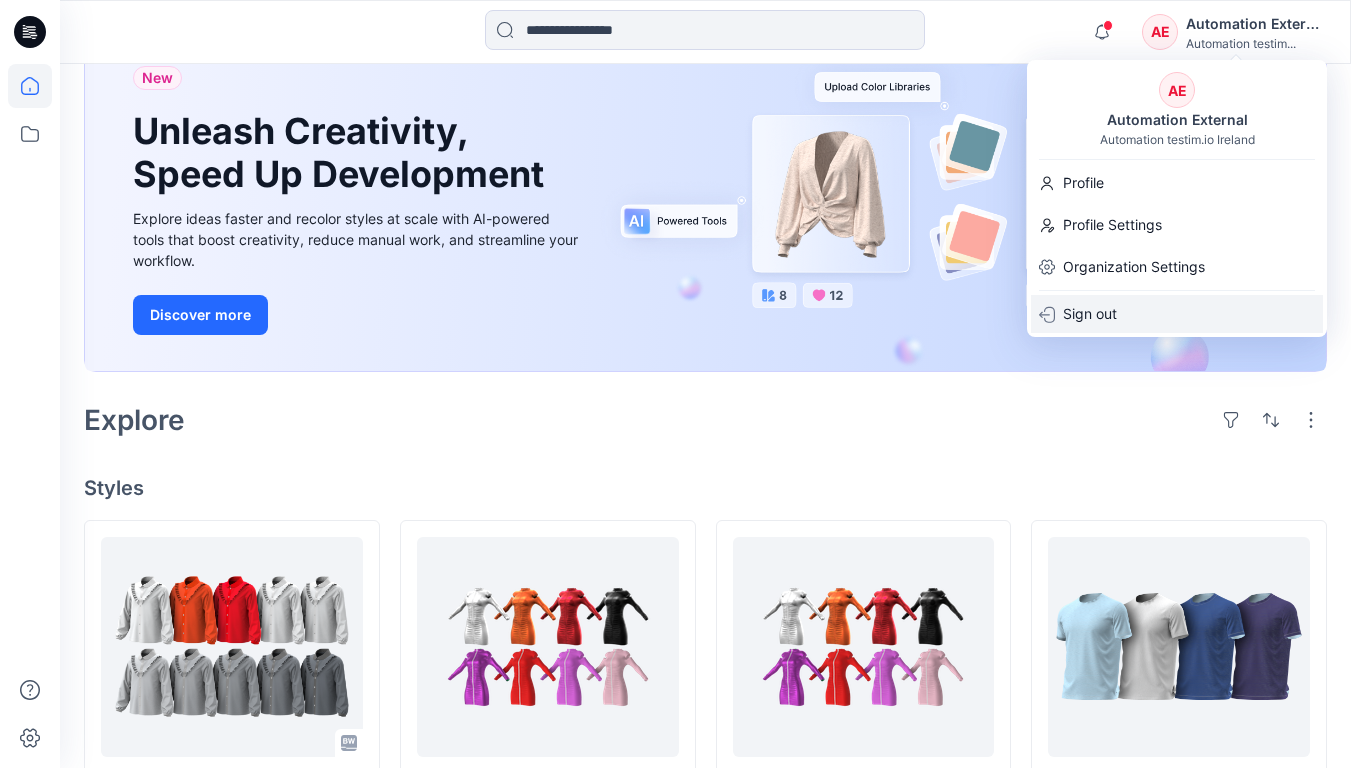click on "Sign out" at bounding box center (1177, 314) 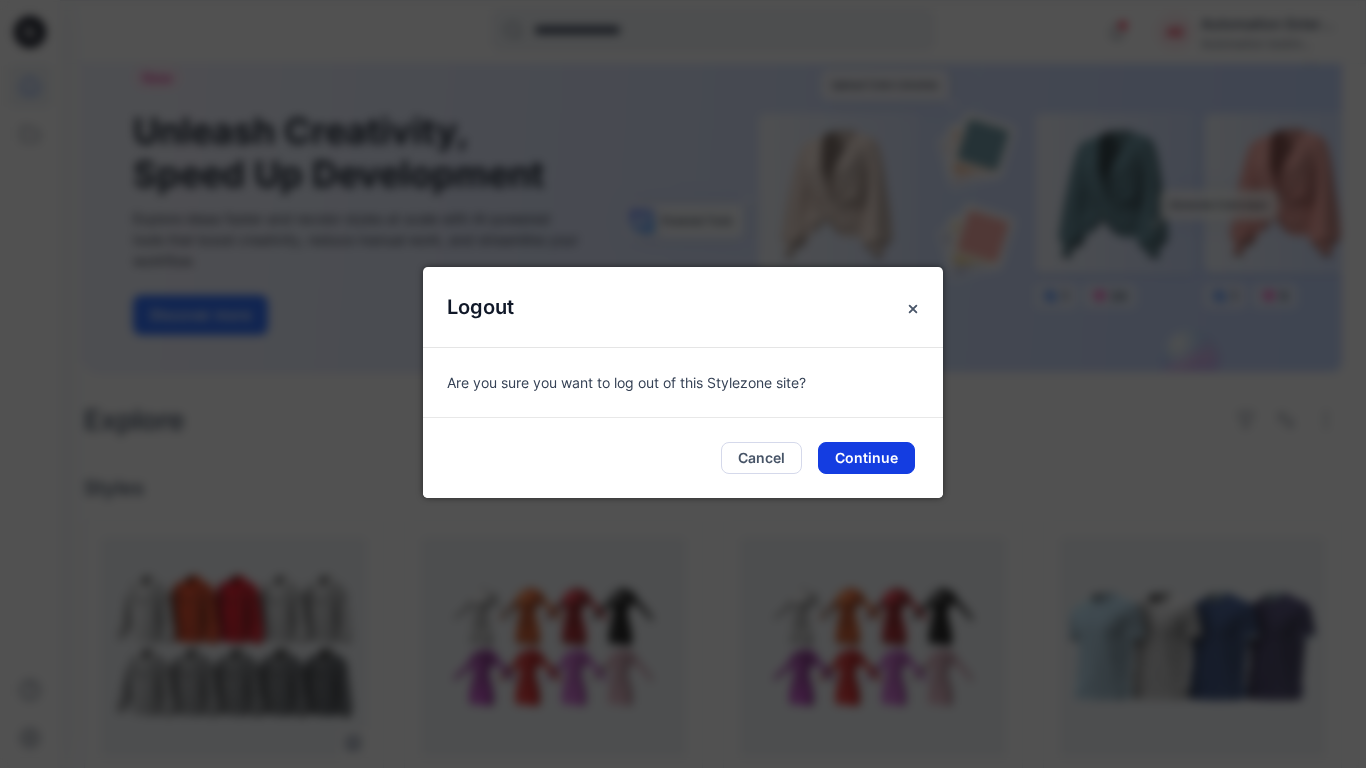 click on "Continue" at bounding box center (866, 458) 